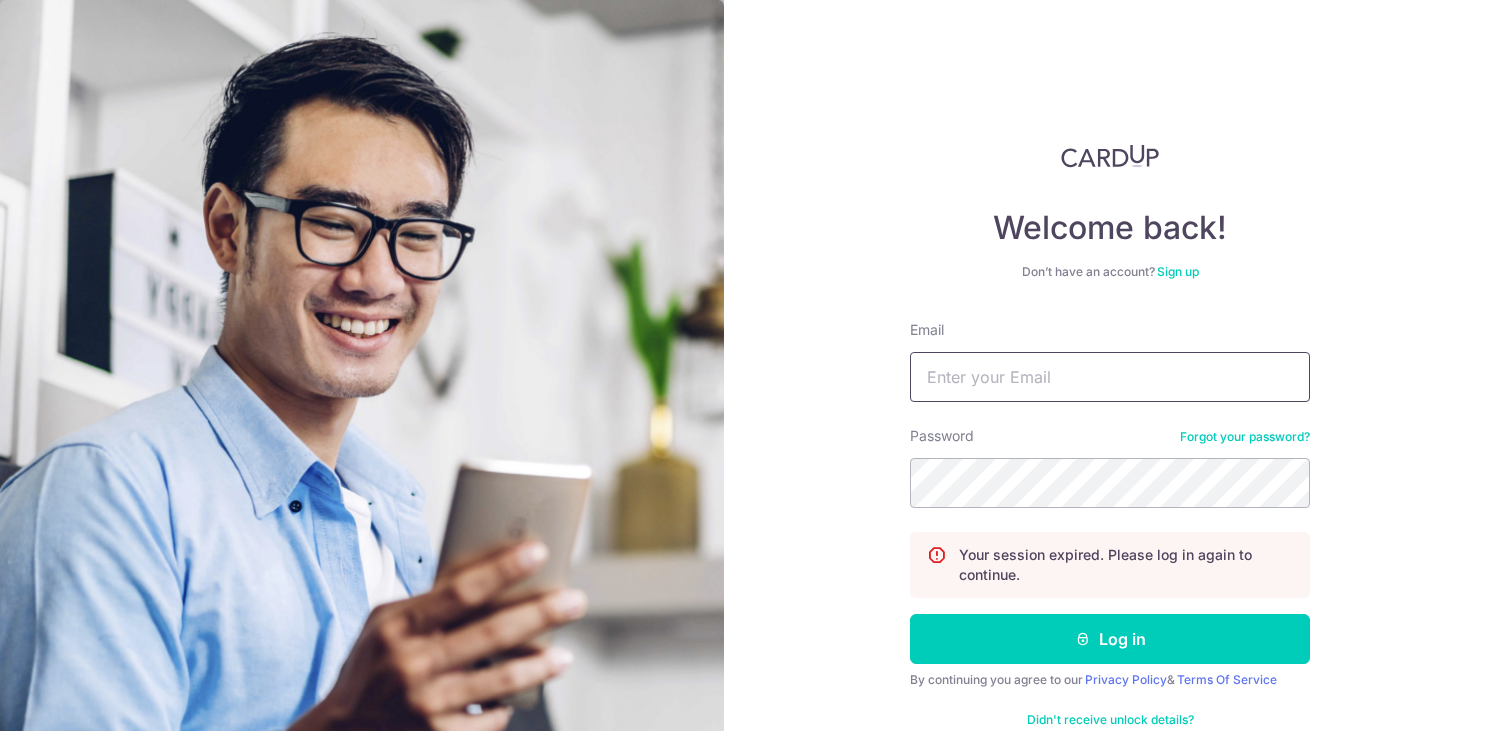 scroll, scrollTop: 0, scrollLeft: 0, axis: both 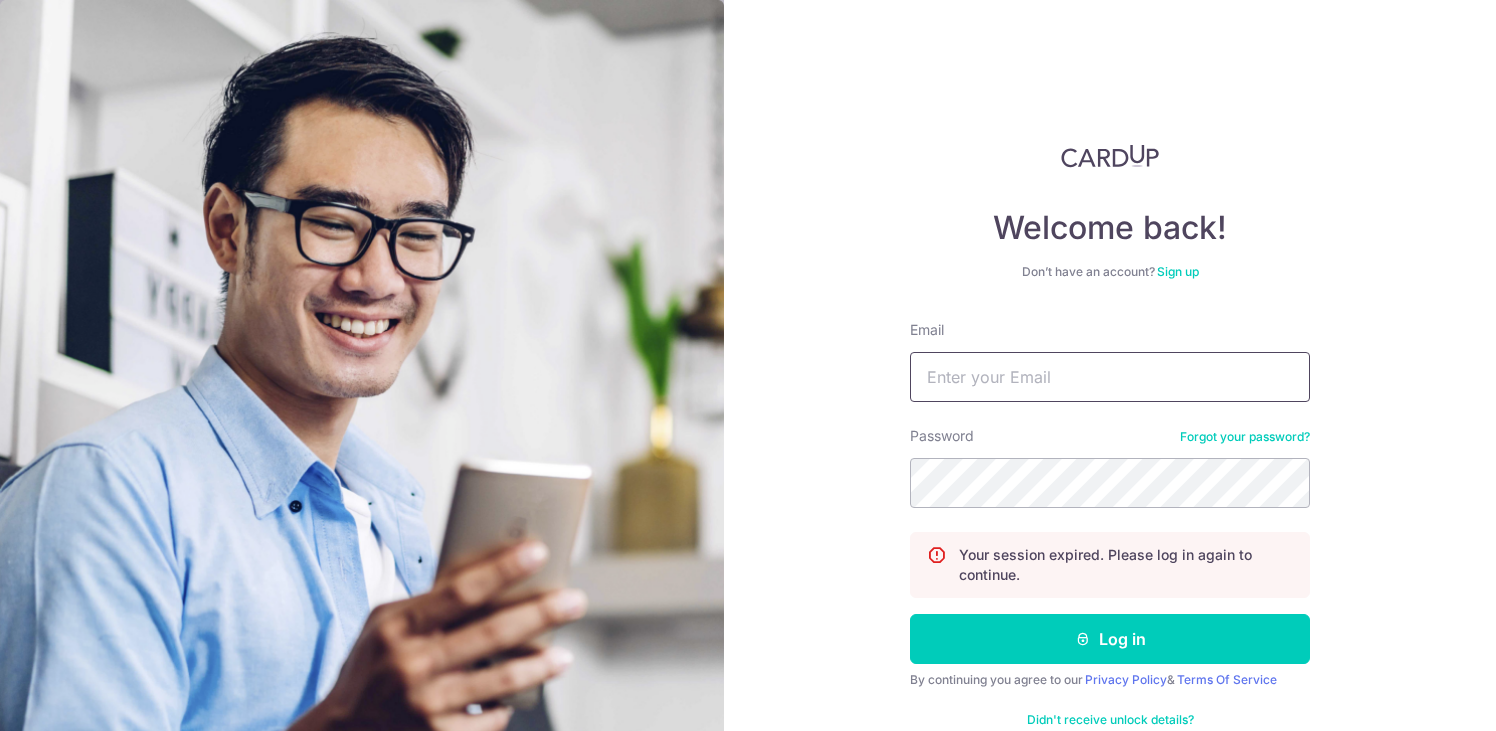 type on "[USERNAME]@[DOMAIN].com" 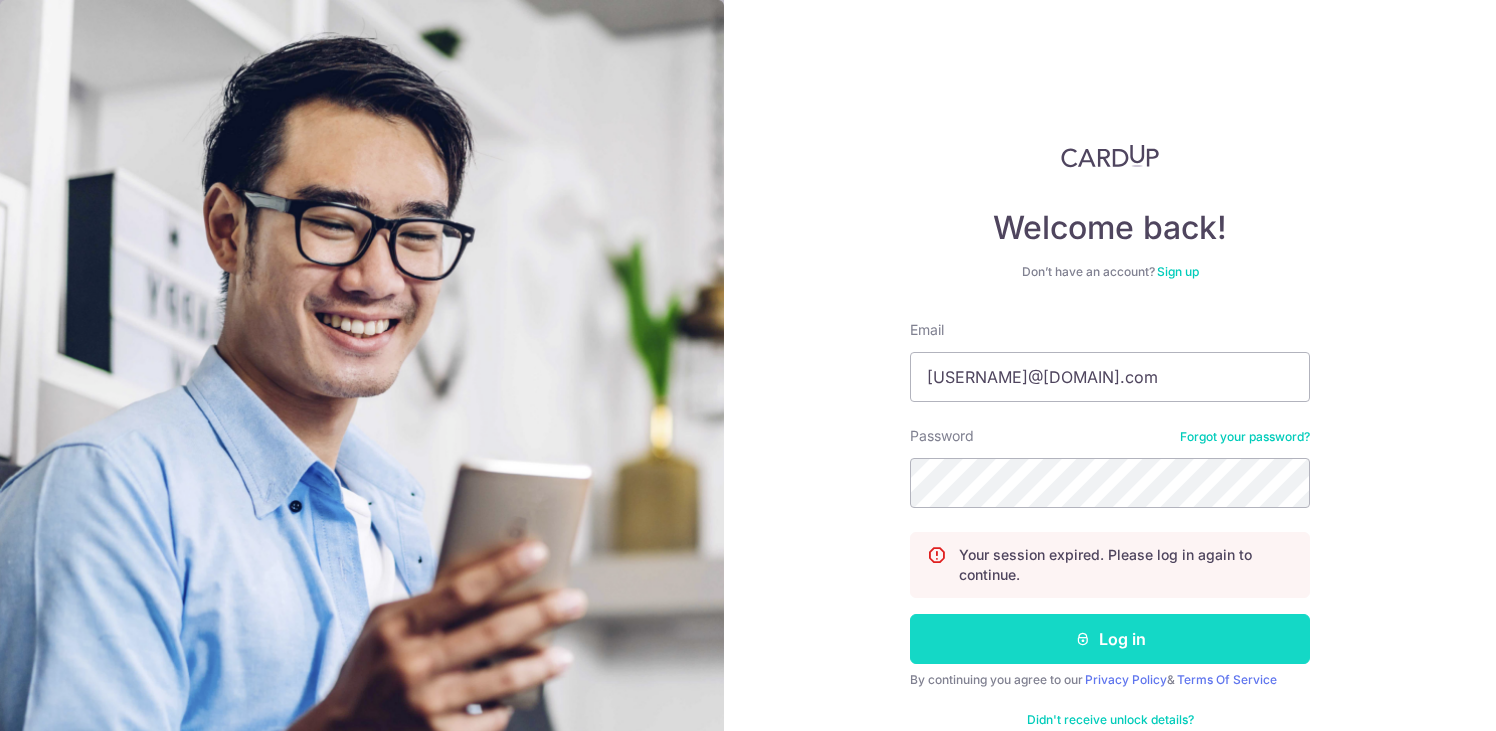 click on "Log in" at bounding box center [1110, 639] 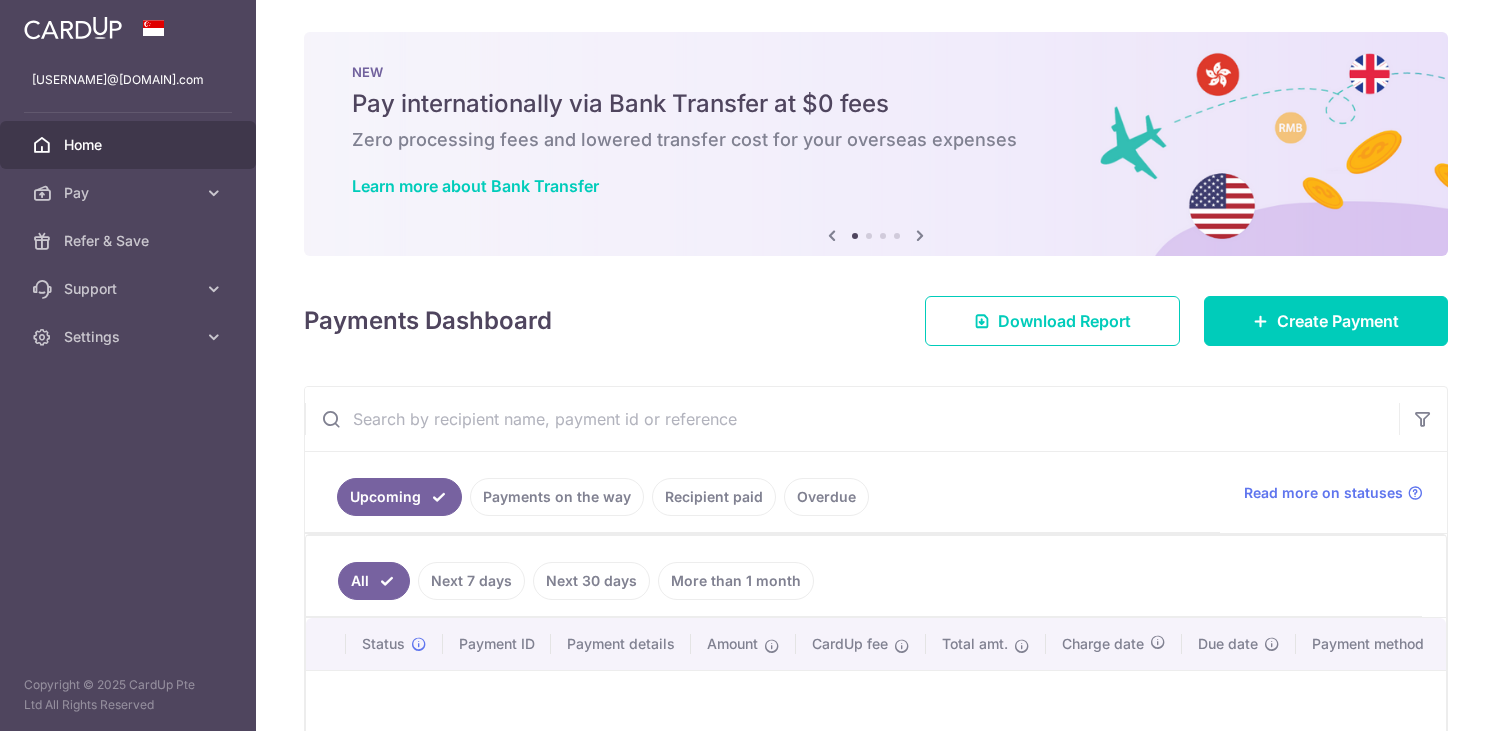 scroll, scrollTop: 0, scrollLeft: 0, axis: both 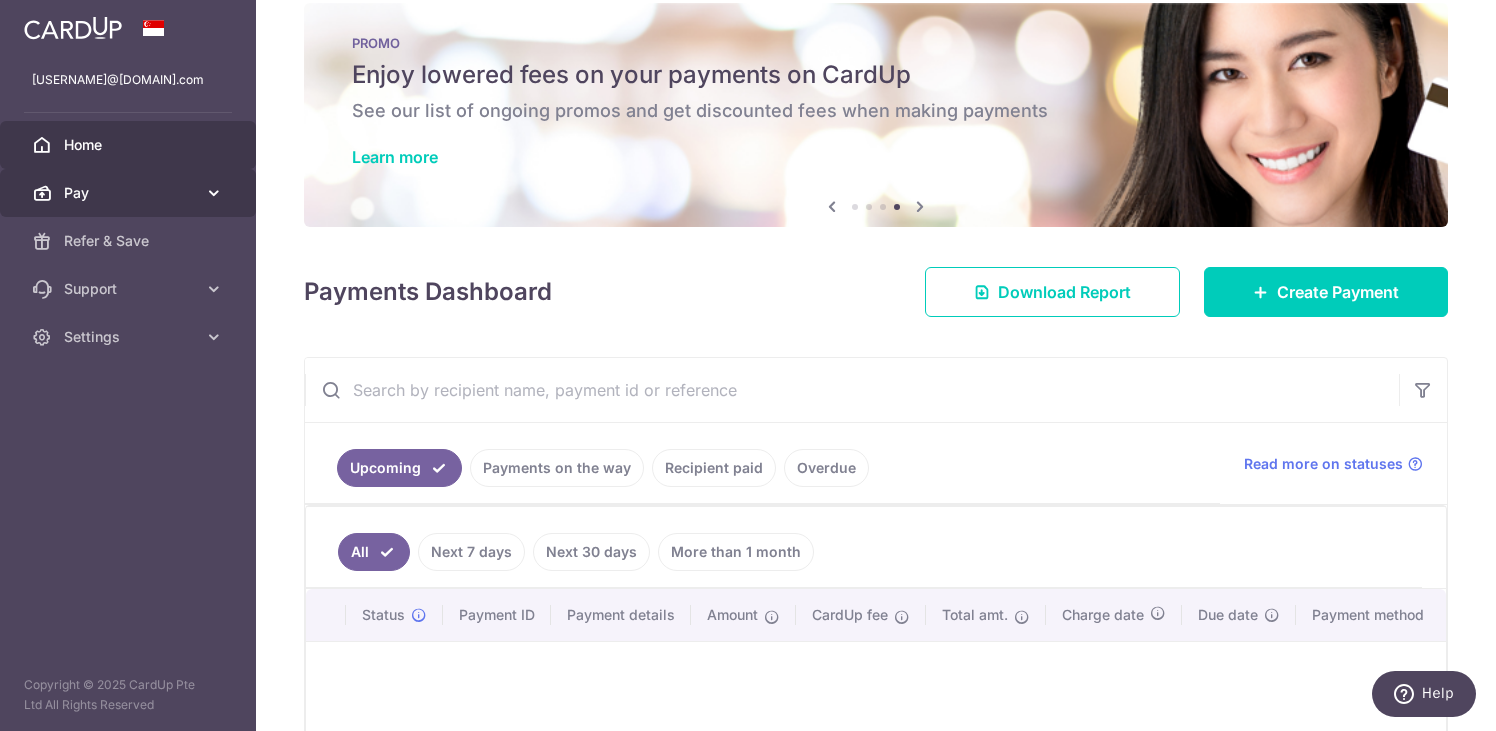 click at bounding box center (214, 193) 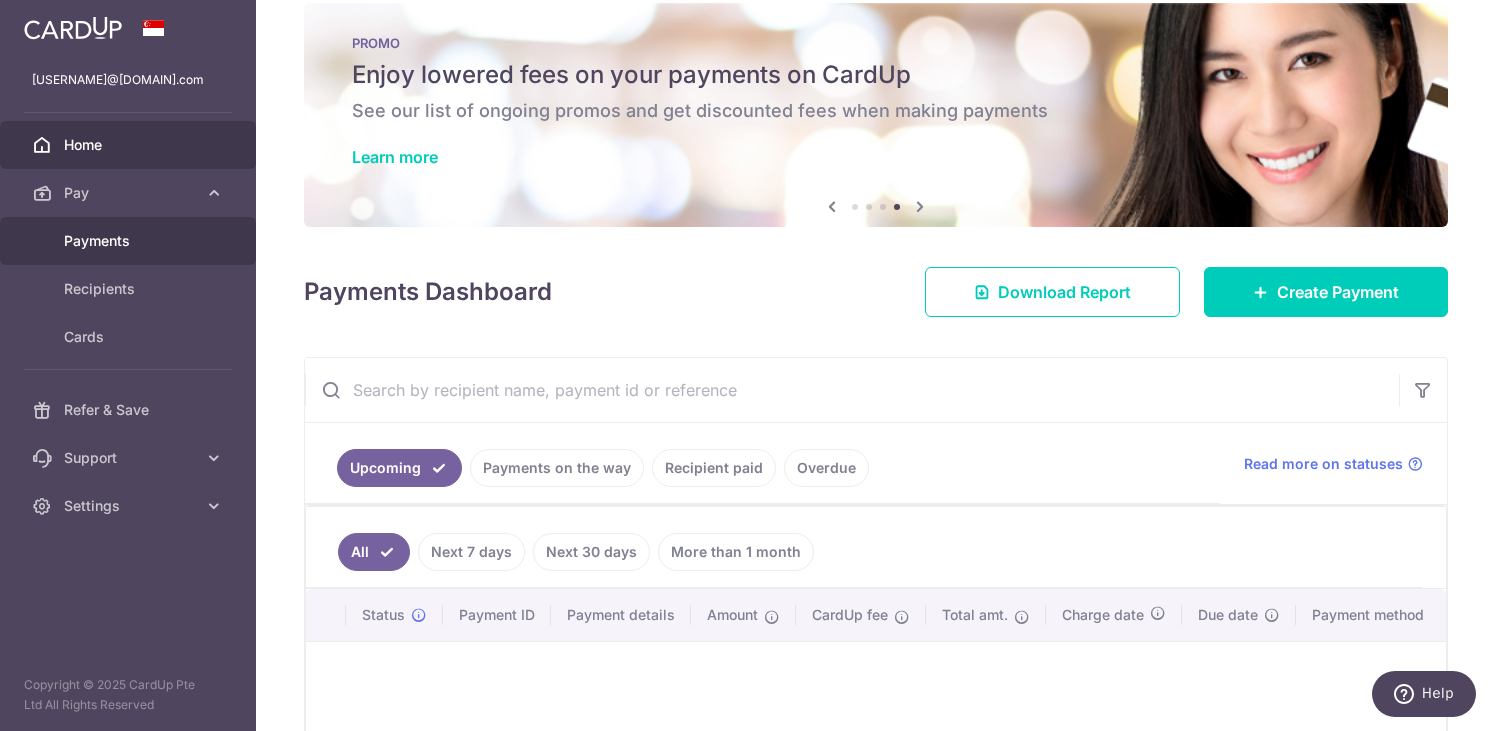 click on "Payments" at bounding box center [130, 241] 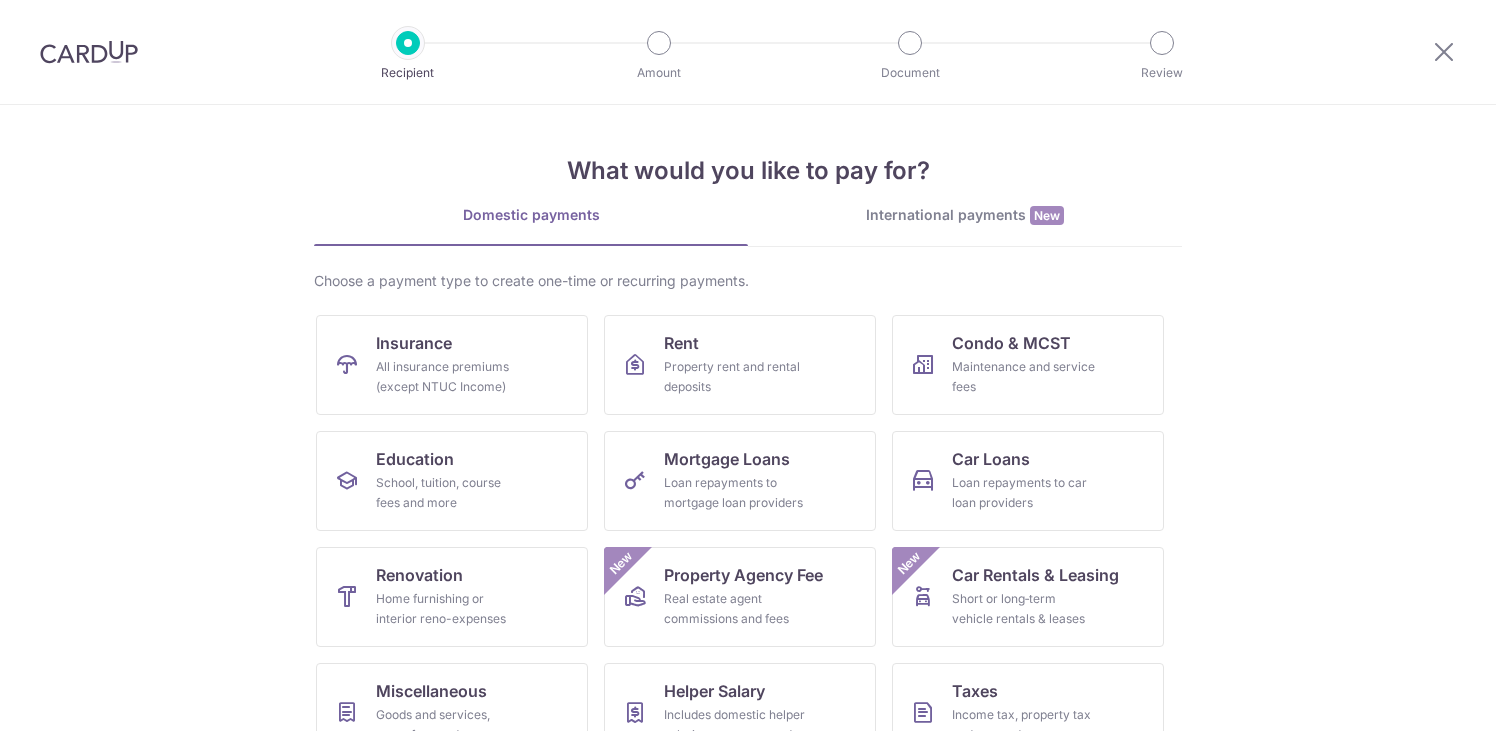 scroll, scrollTop: 0, scrollLeft: 0, axis: both 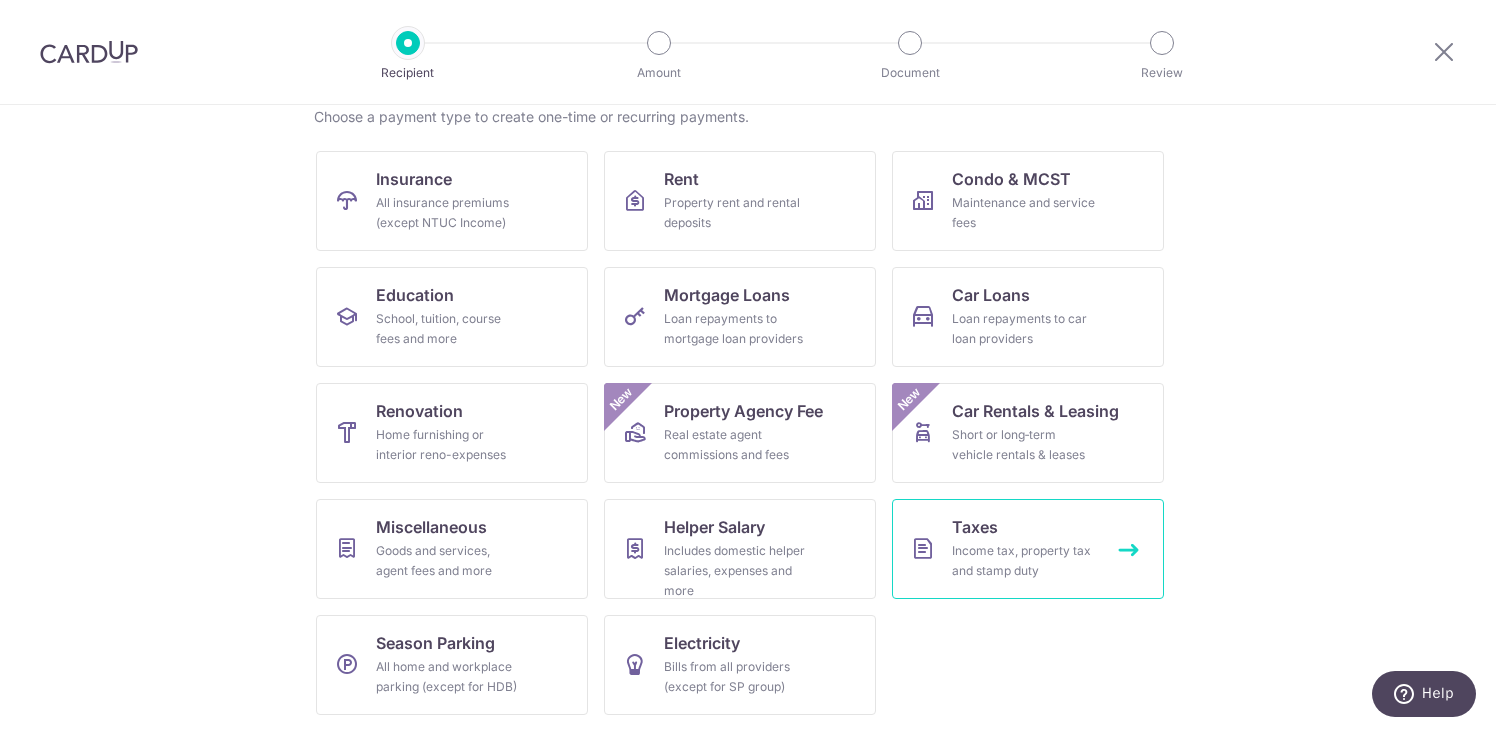 click on "Income tax, property tax and stamp duty" at bounding box center (1024, 561) 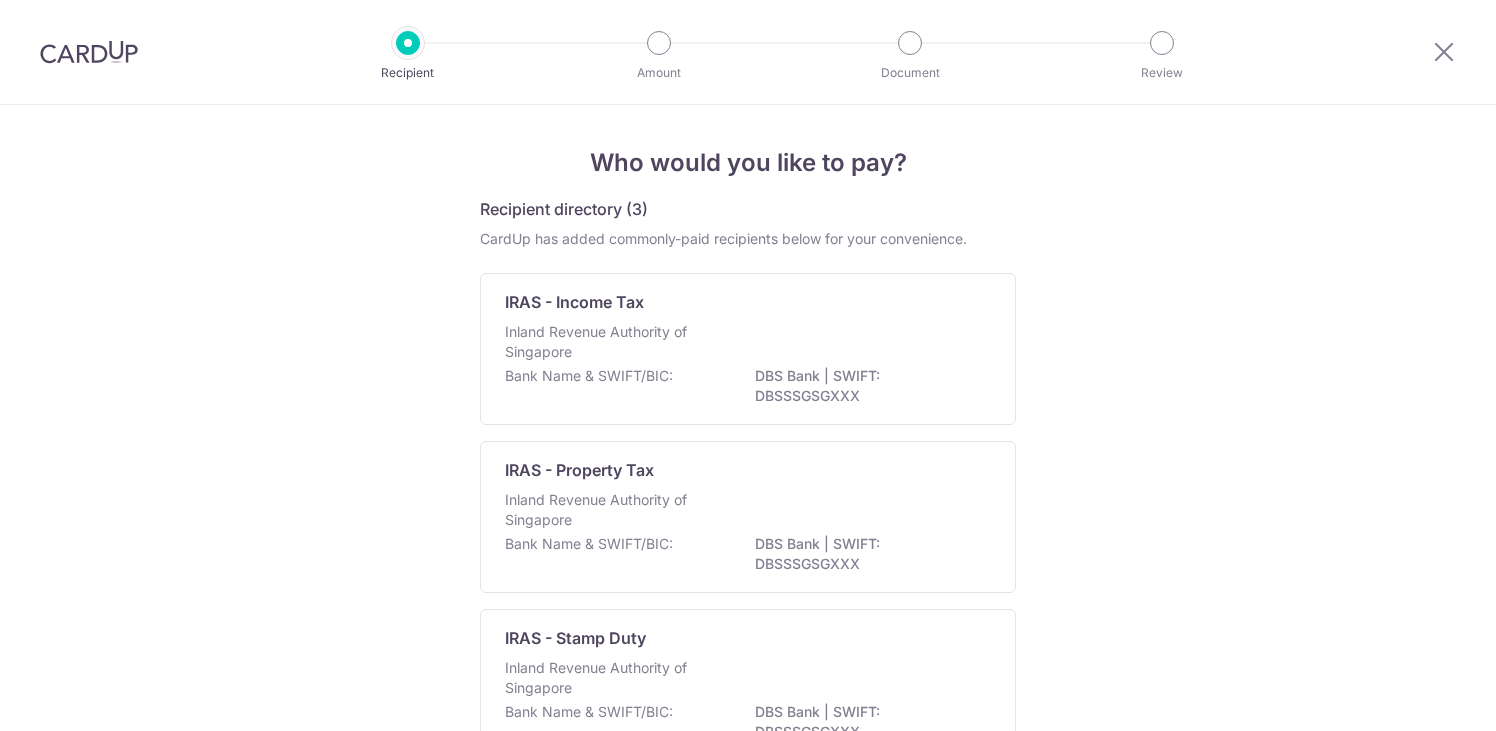 scroll, scrollTop: 0, scrollLeft: 0, axis: both 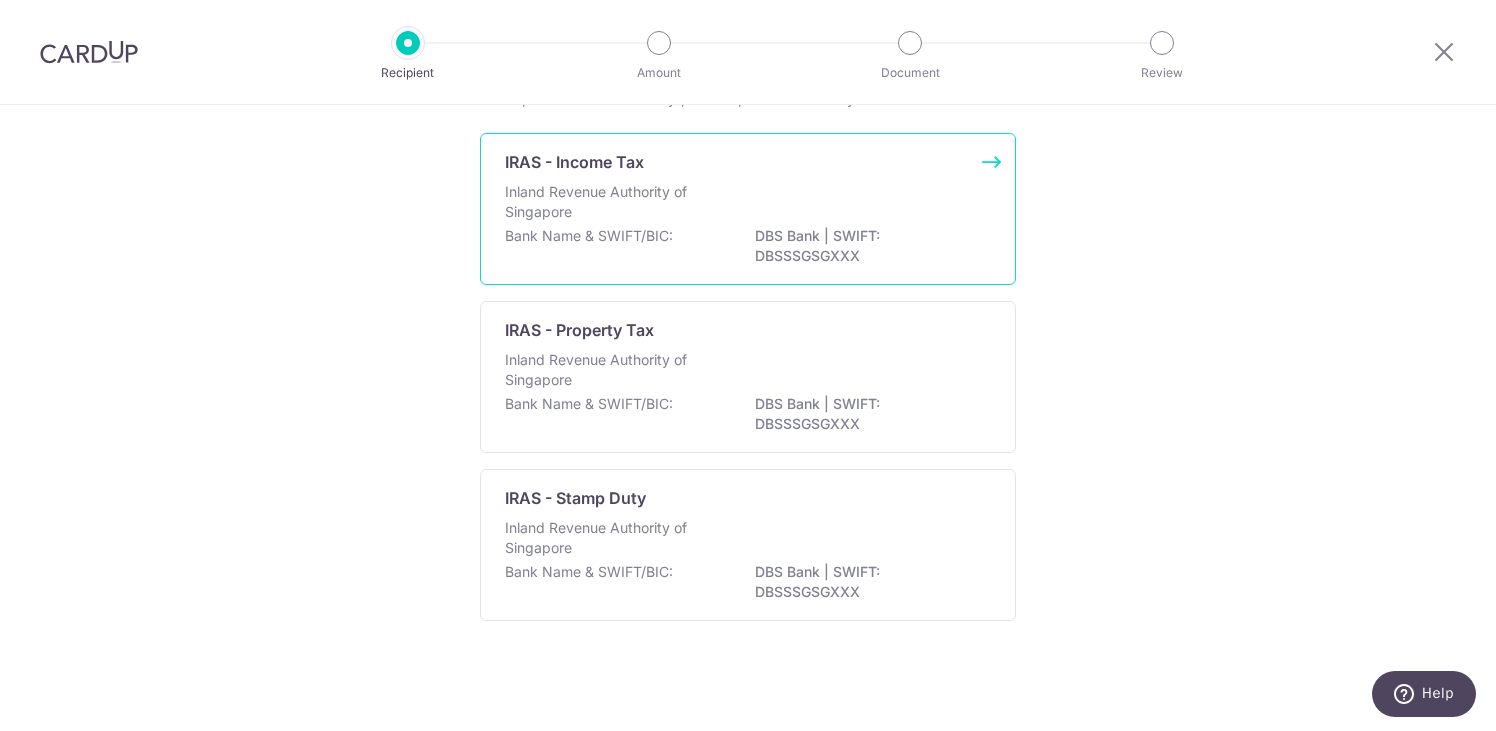 click on "Inland Revenue Authority of Singapore" at bounding box center (611, 202) 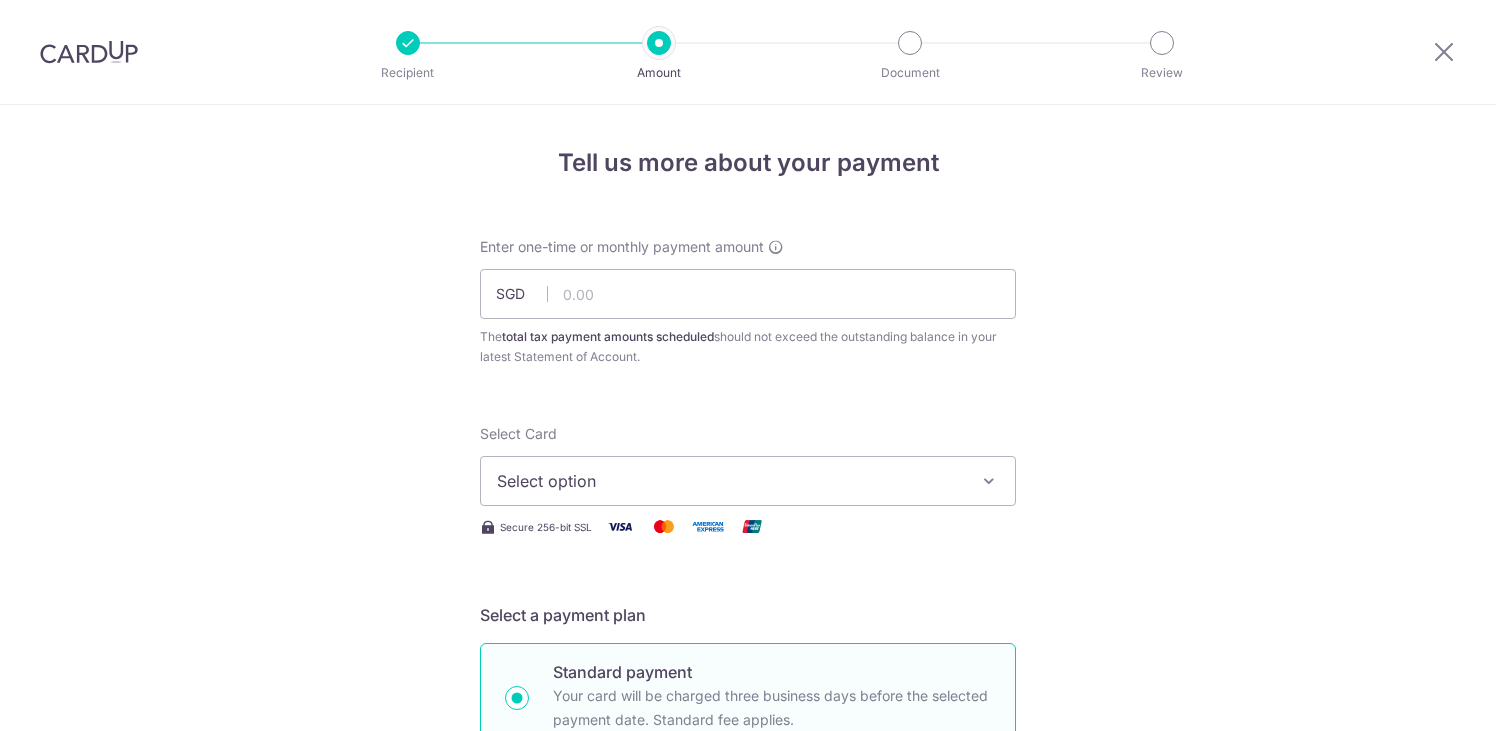 scroll, scrollTop: 0, scrollLeft: 0, axis: both 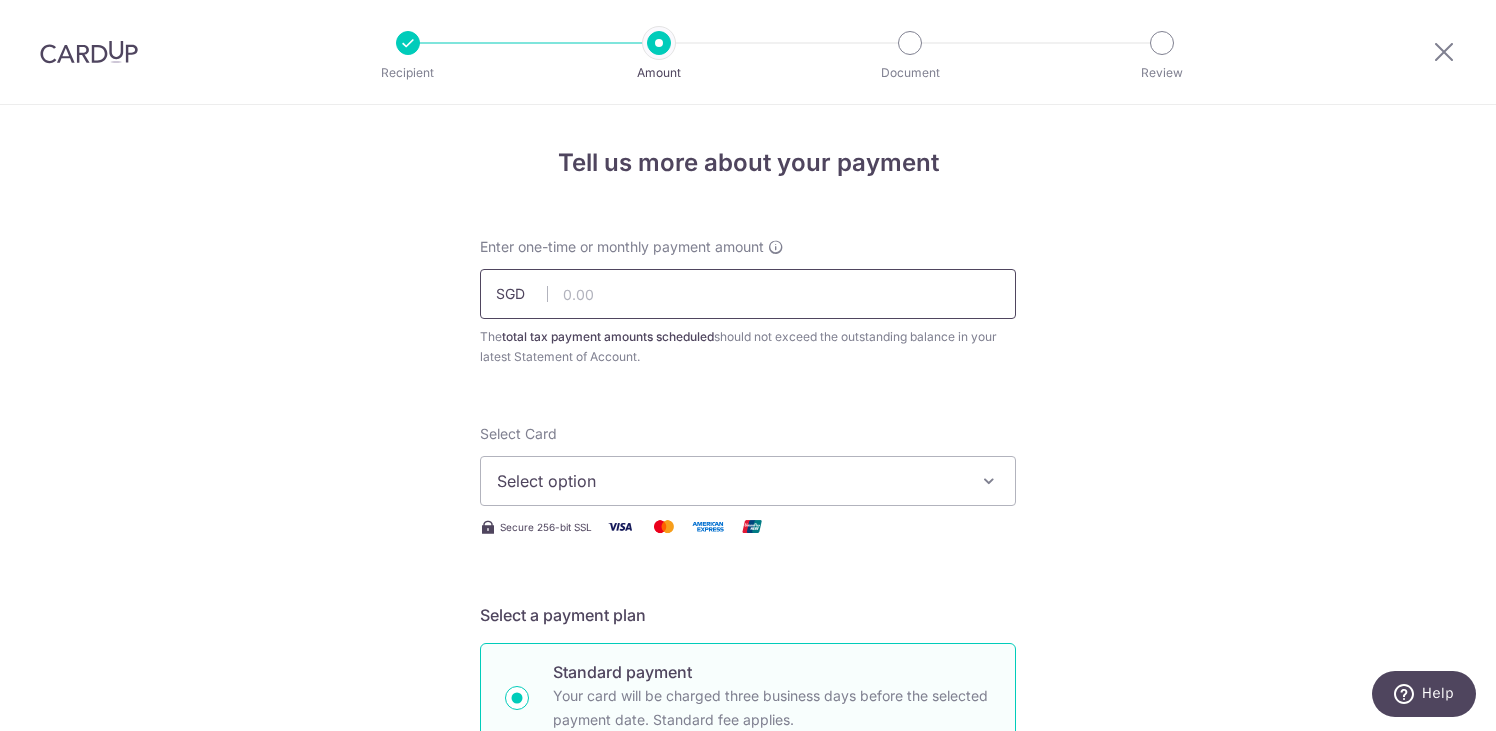 click at bounding box center [748, 294] 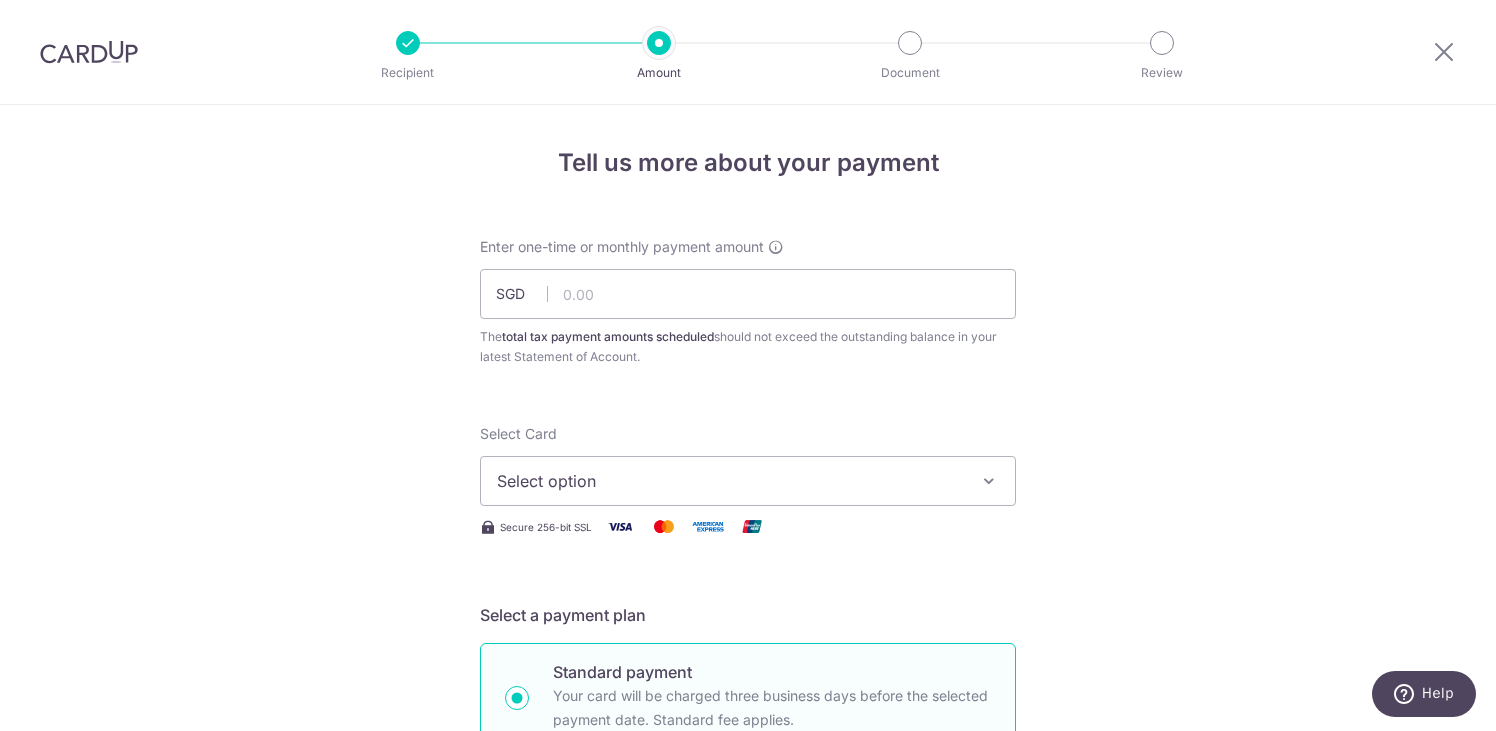 click on "Select Card
Select option
Add credit card
Your Cards
**** [CREDIT_CARD_LAST_4]" at bounding box center (748, 465) 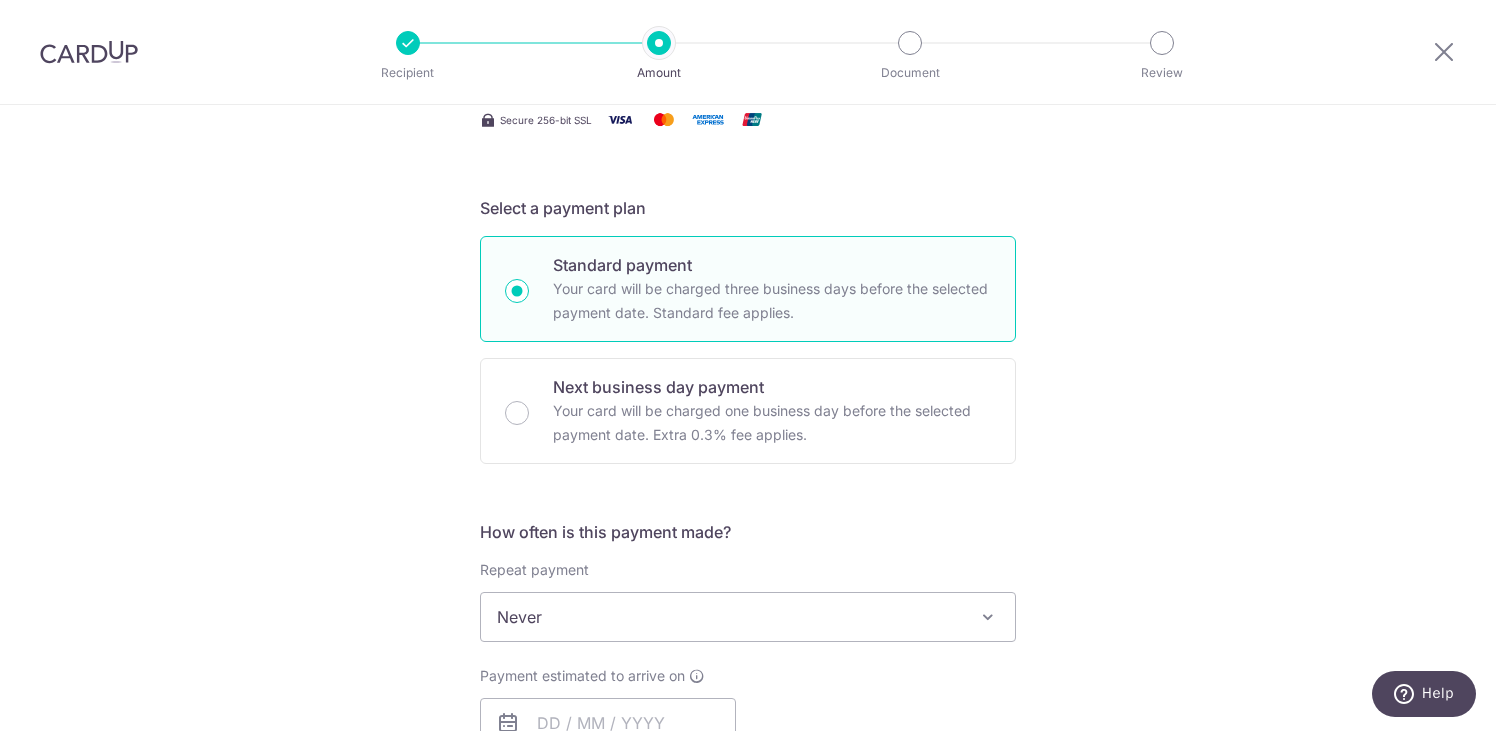 scroll, scrollTop: 411, scrollLeft: 0, axis: vertical 